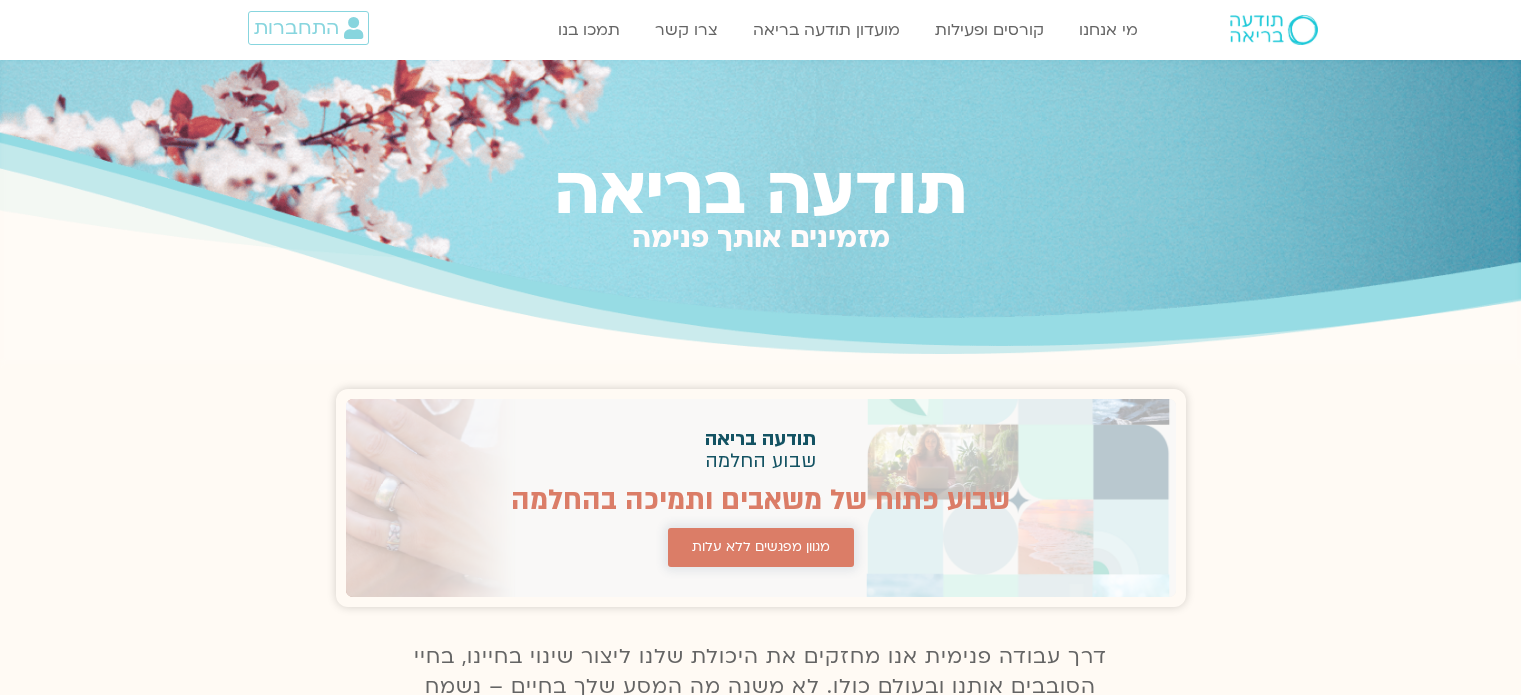scroll, scrollTop: 0, scrollLeft: 0, axis: both 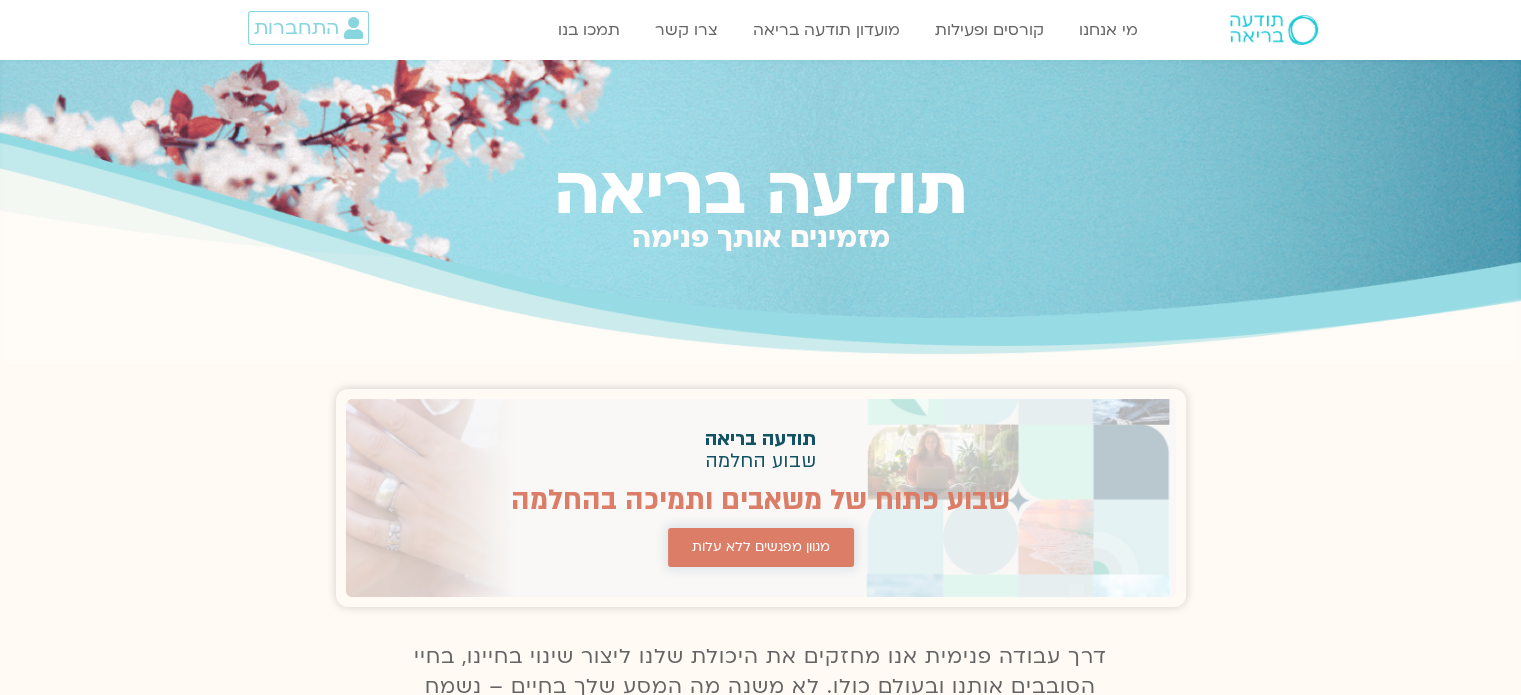 click on "מגוון מפגשים ללא עלות" at bounding box center [761, 547] 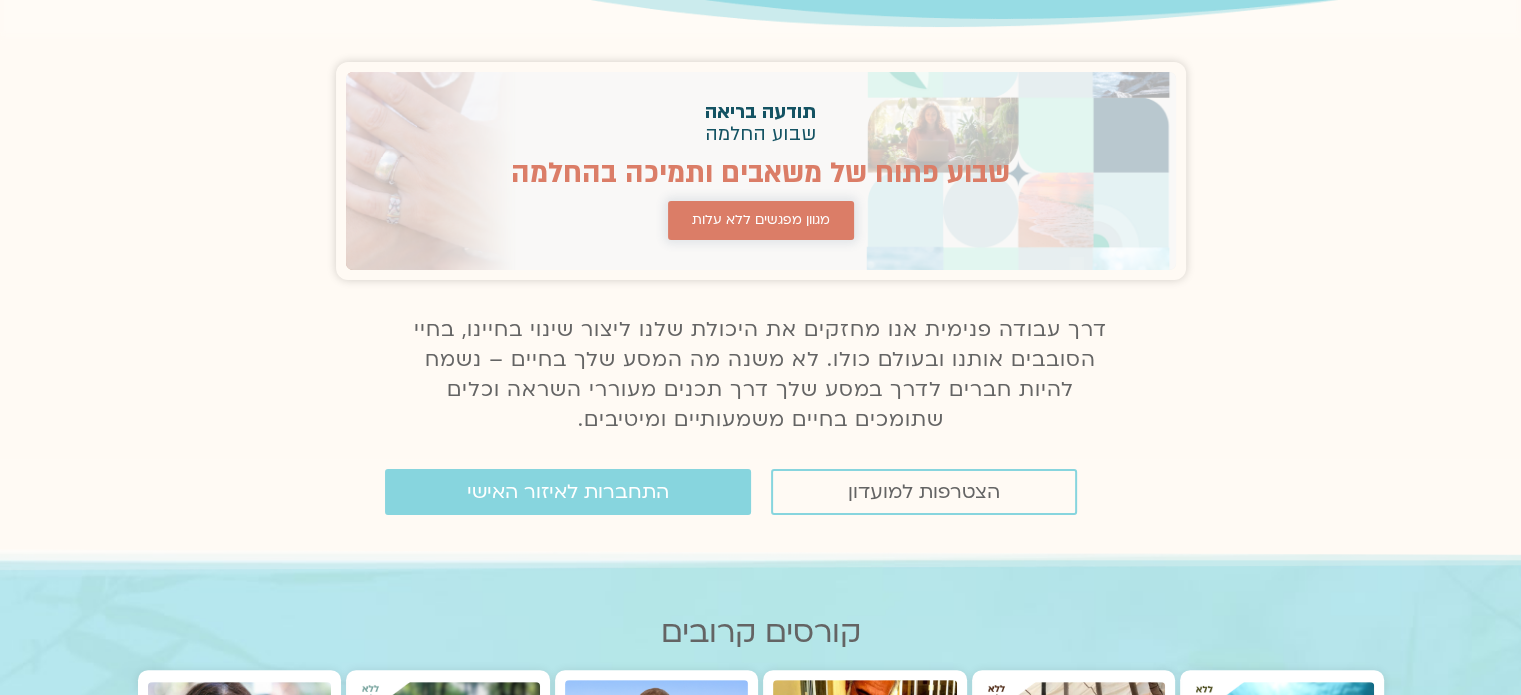 scroll, scrollTop: 305, scrollLeft: 0, axis: vertical 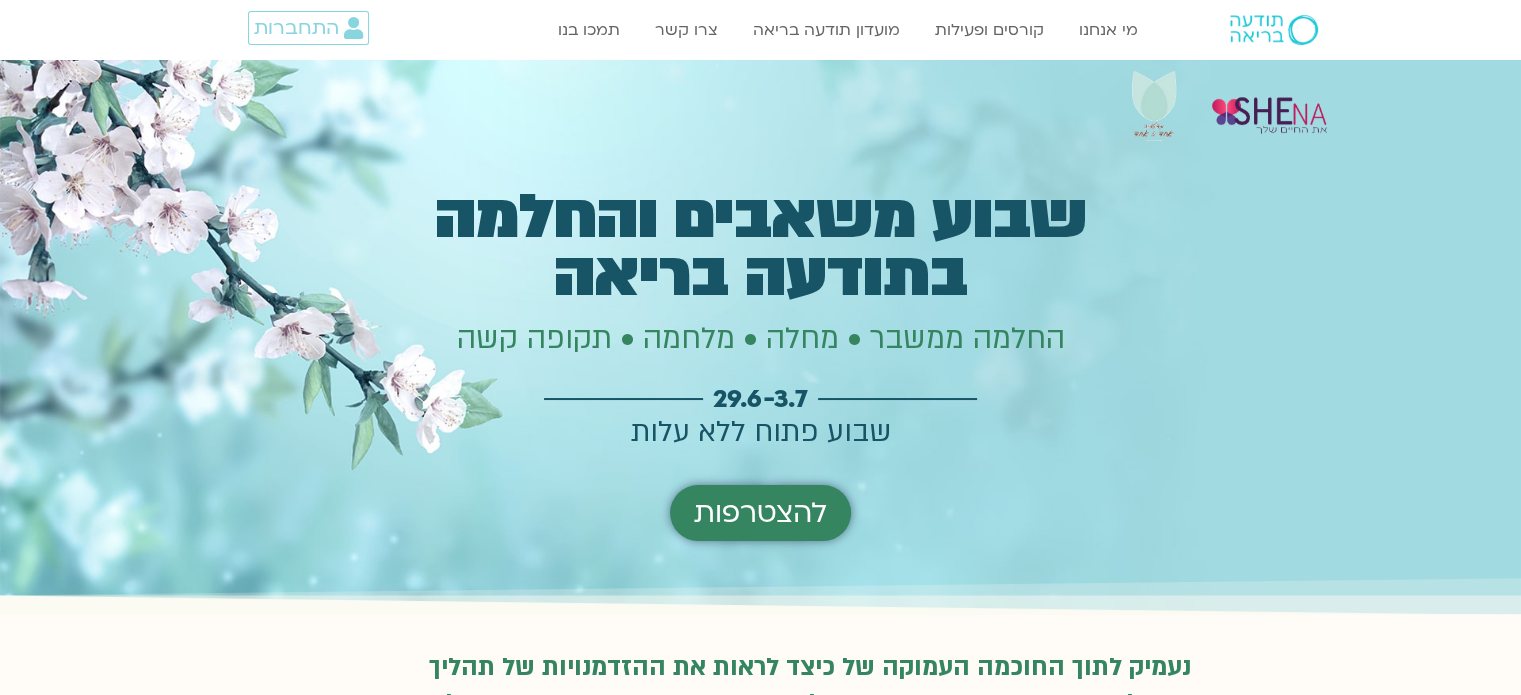 click on "להצטרפות" at bounding box center [760, 513] 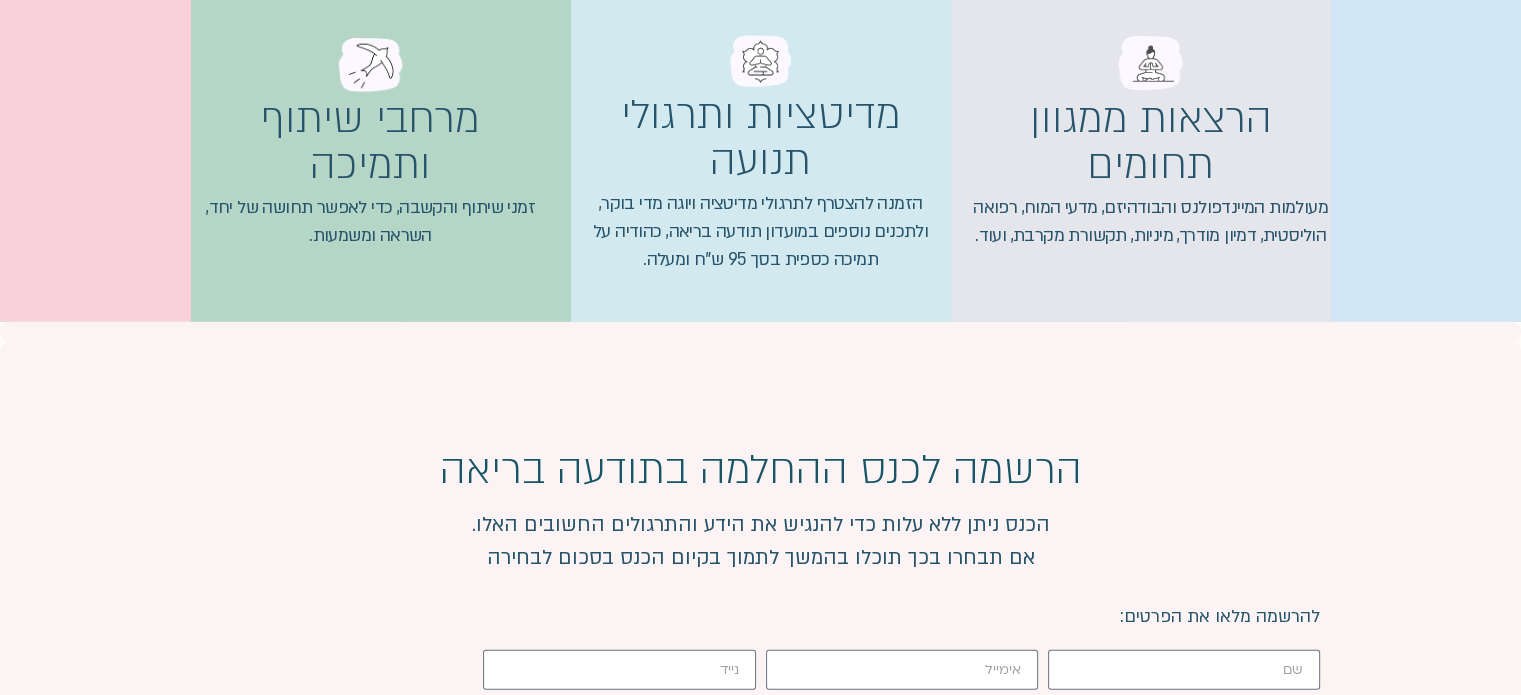 scroll, scrollTop: 5092, scrollLeft: 0, axis: vertical 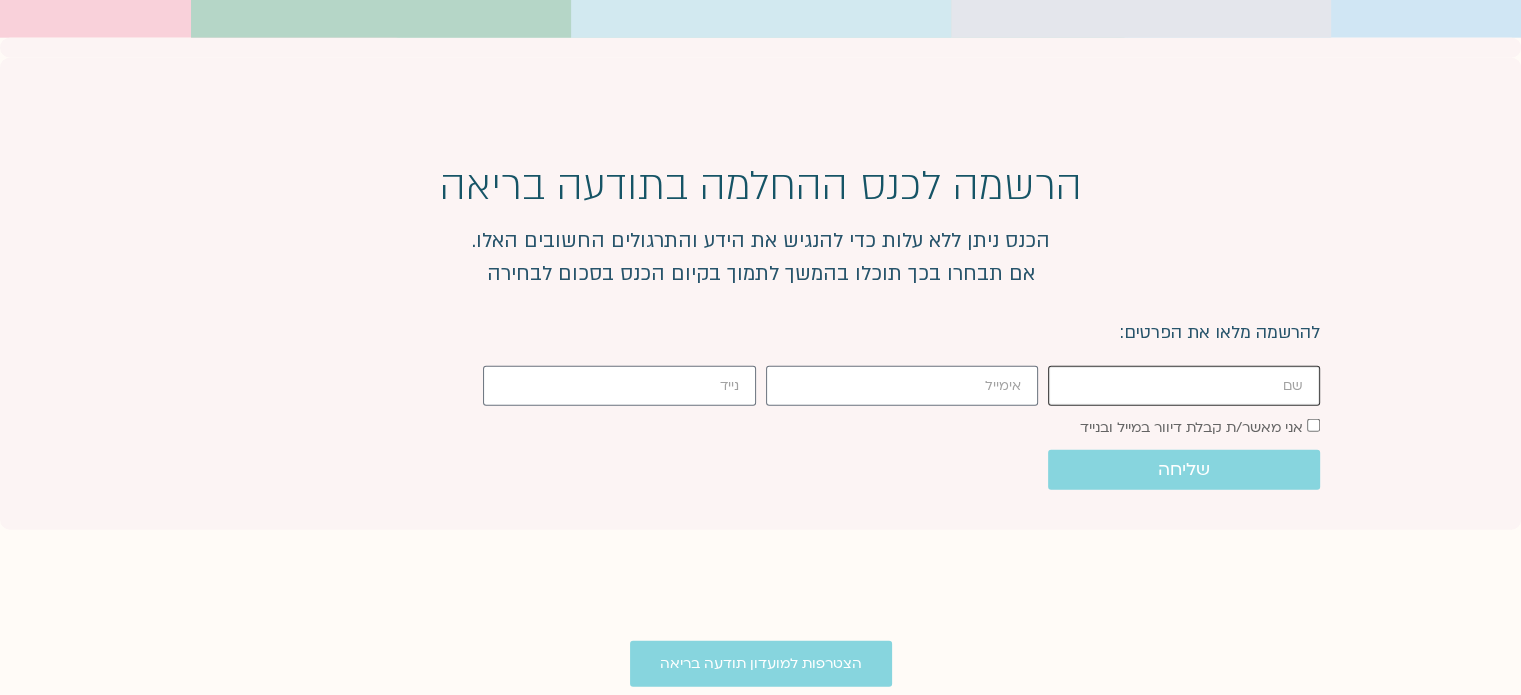 click on "firstname" at bounding box center (1184, 386) 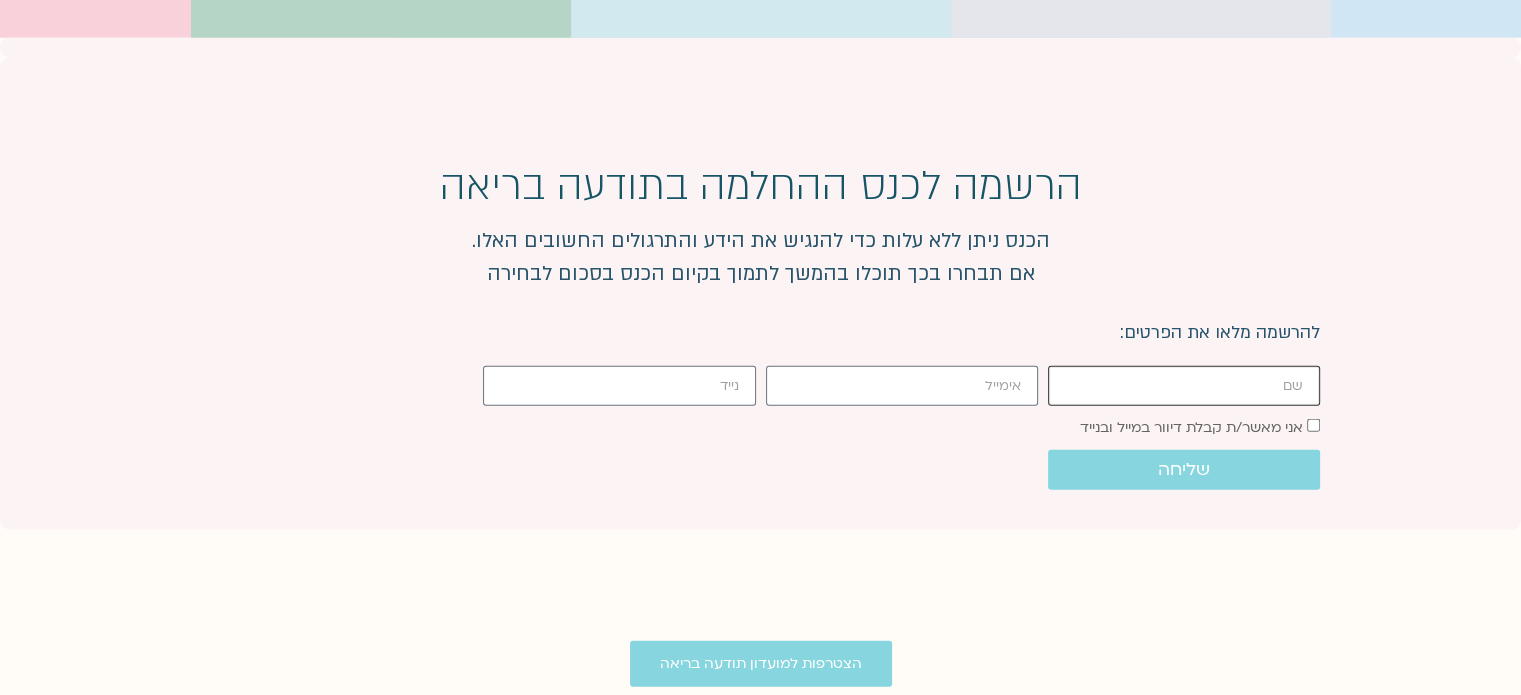 type on "[PERSON_NAME]" 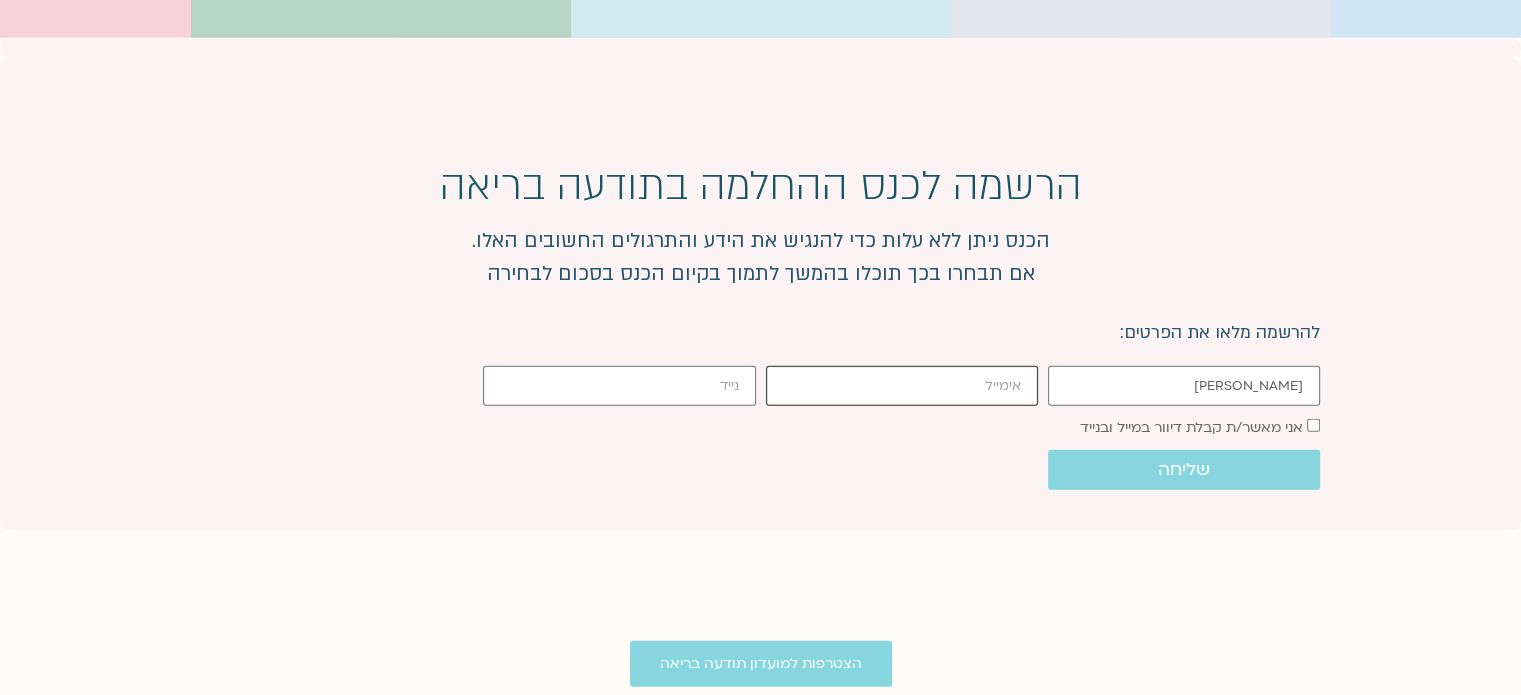 click on "email" at bounding box center [902, 386] 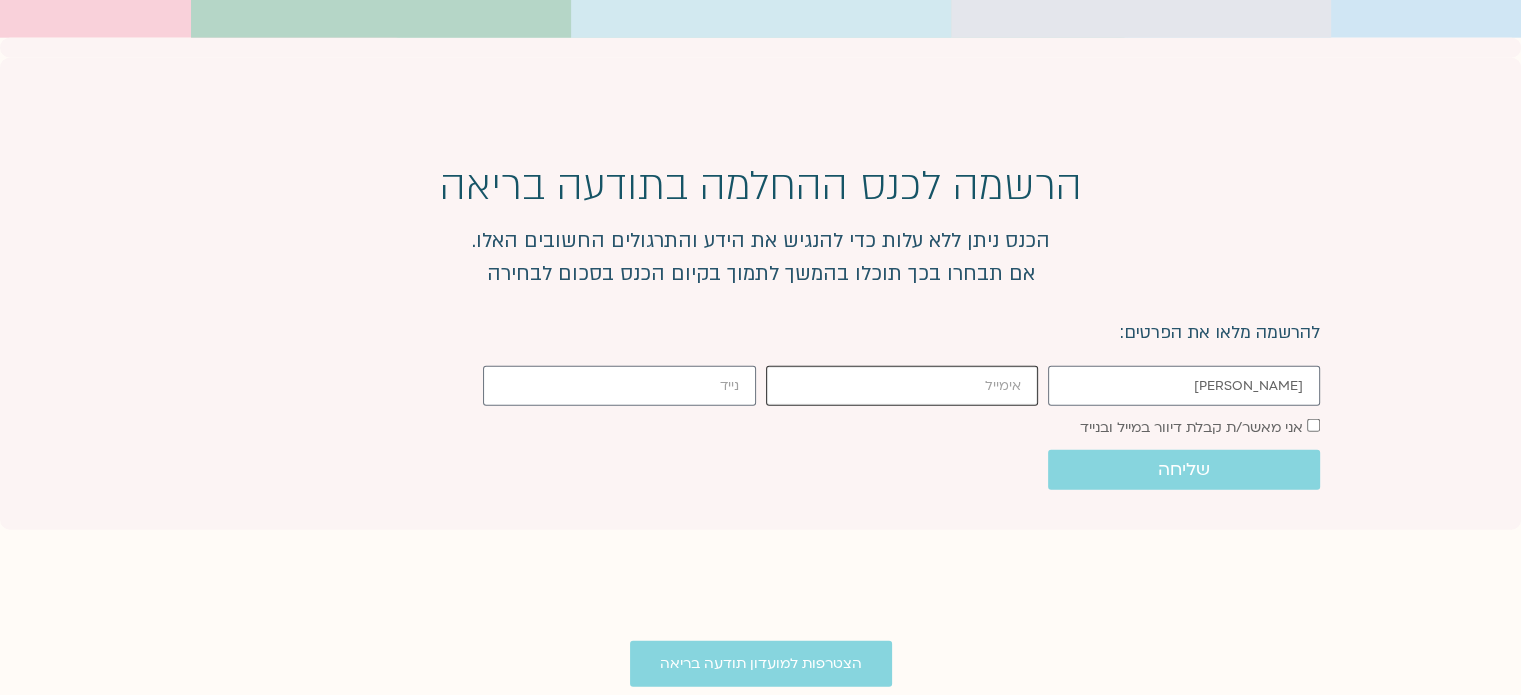type on "[EMAIL_ADDRESS][DOMAIN_NAME]" 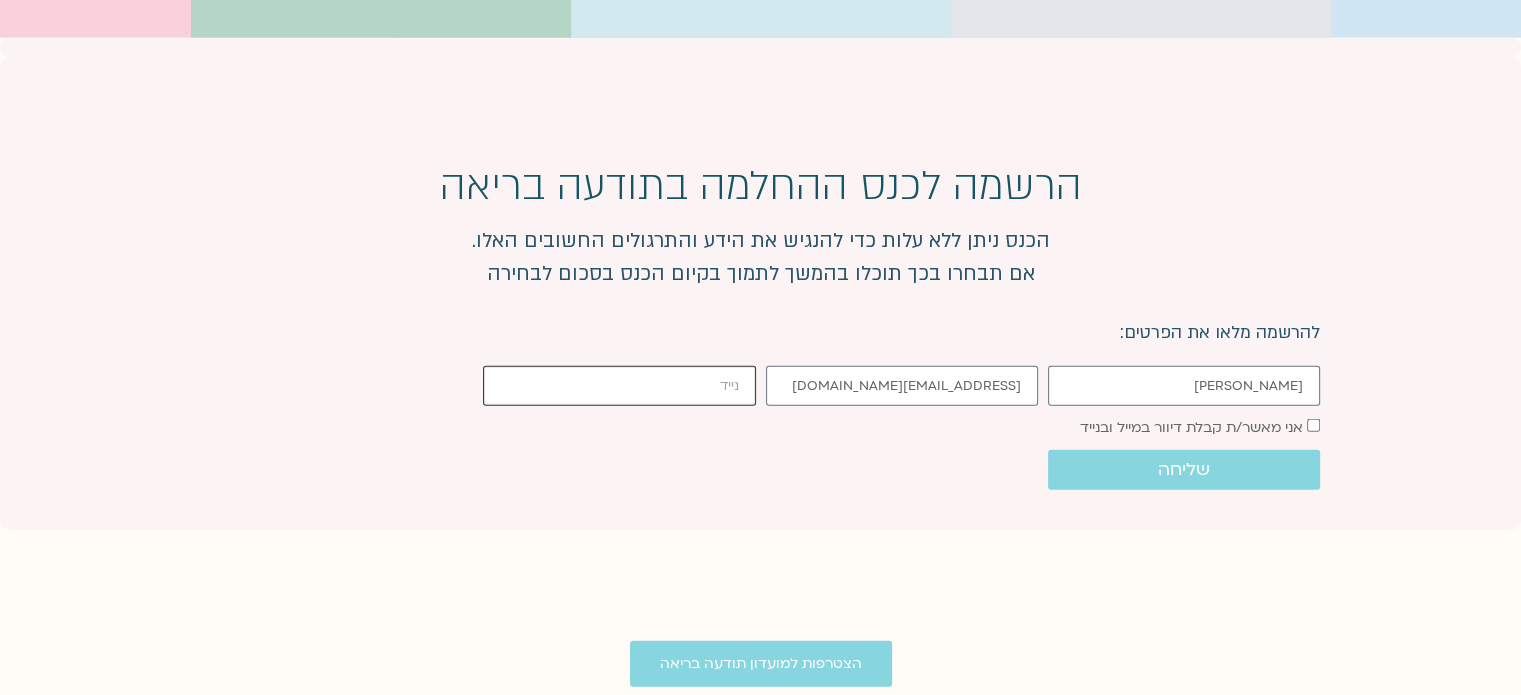 click on "cellphone" at bounding box center [619, 386] 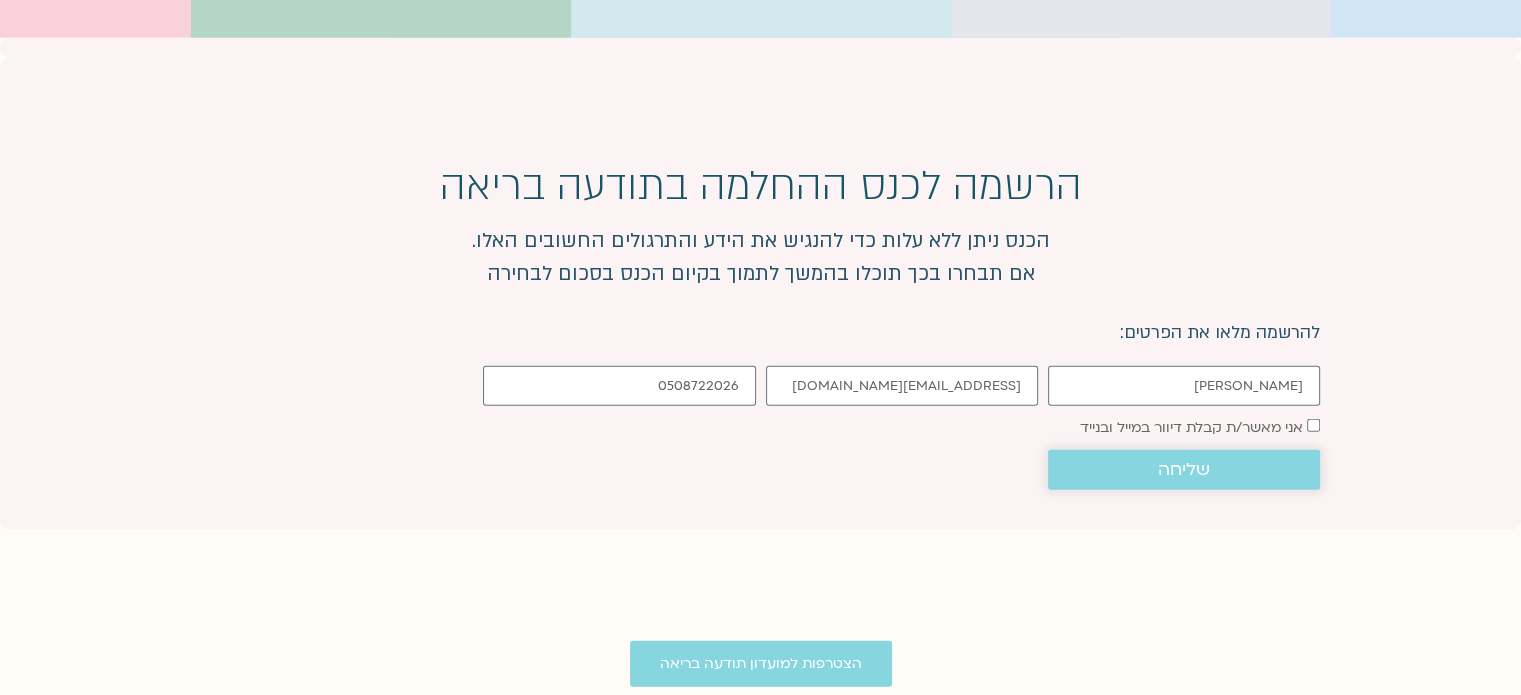 click on "שליחה" at bounding box center [1184, 470] 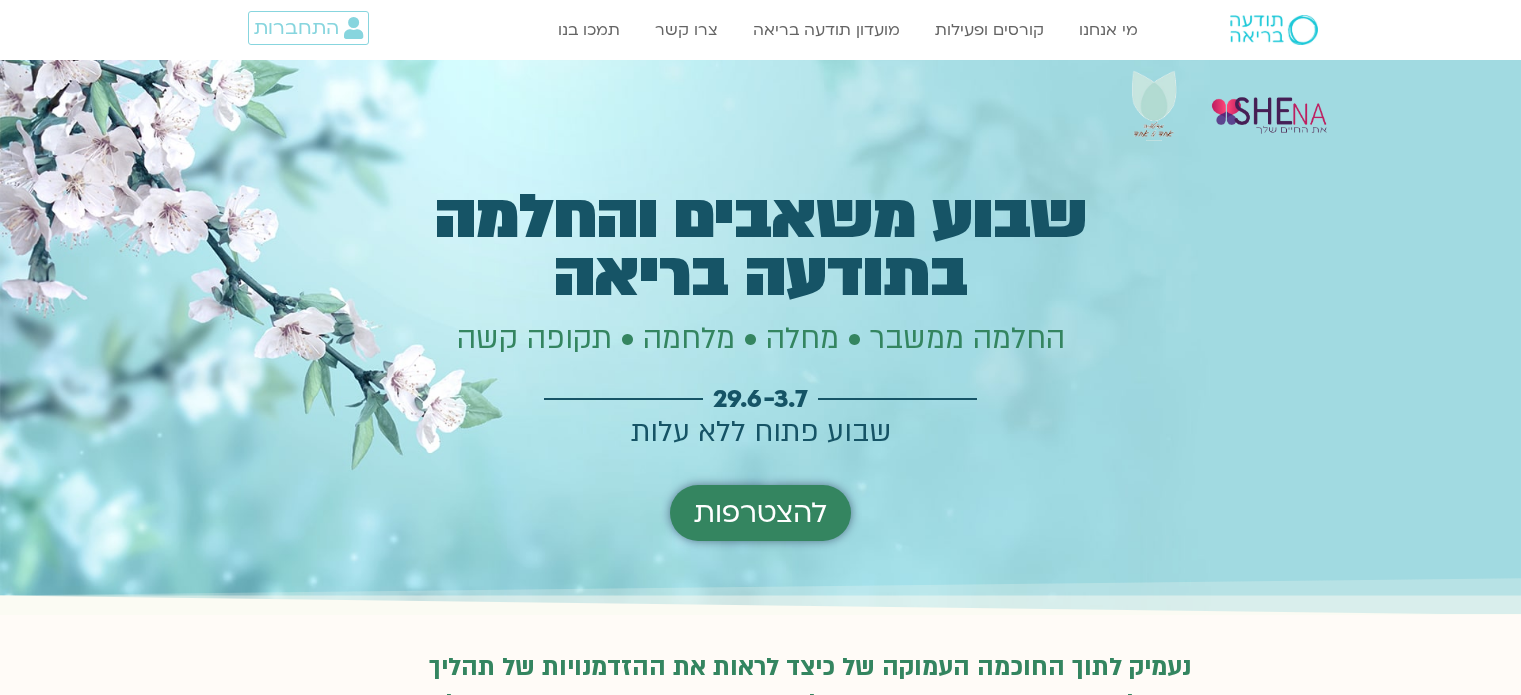 scroll, scrollTop: 2464, scrollLeft: 0, axis: vertical 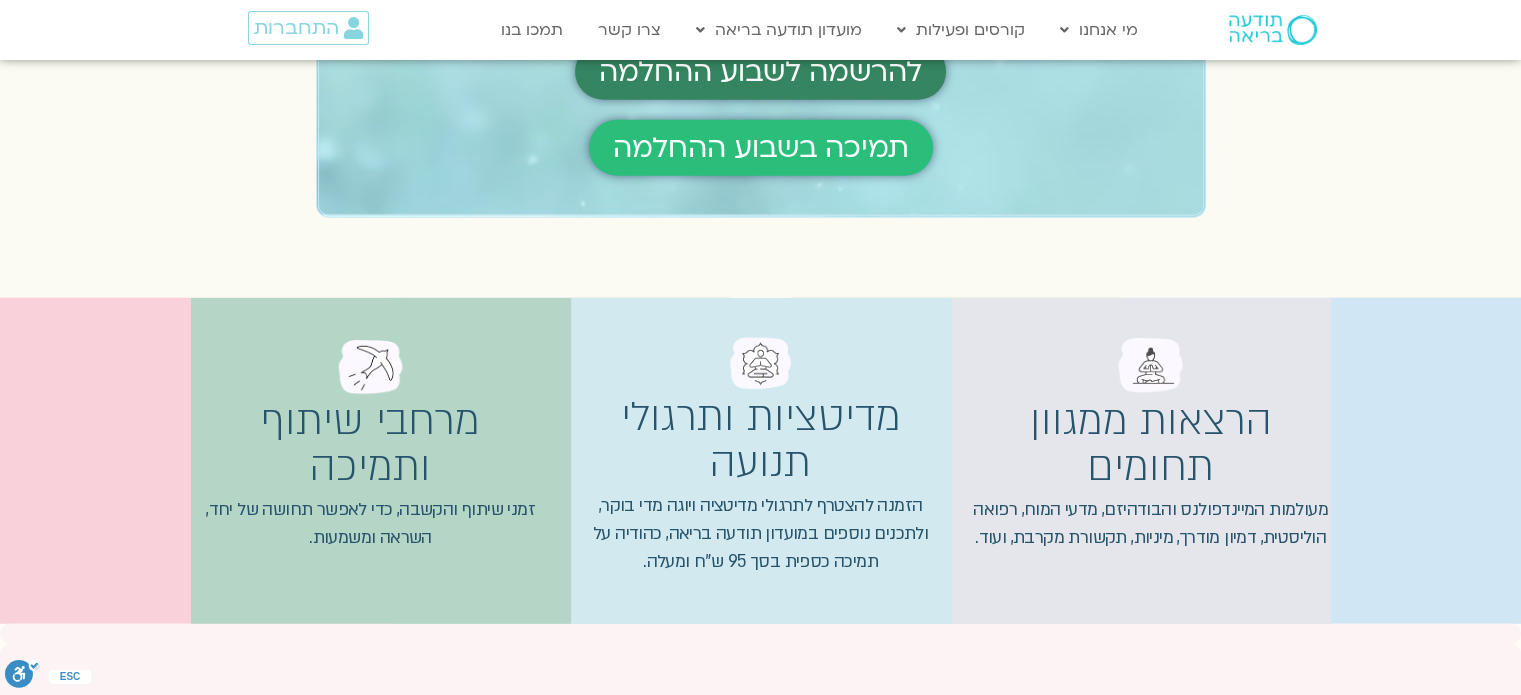 drag, startPoint x: 1518, startPoint y: 571, endPoint x: 1530, endPoint y: 579, distance: 14.422205 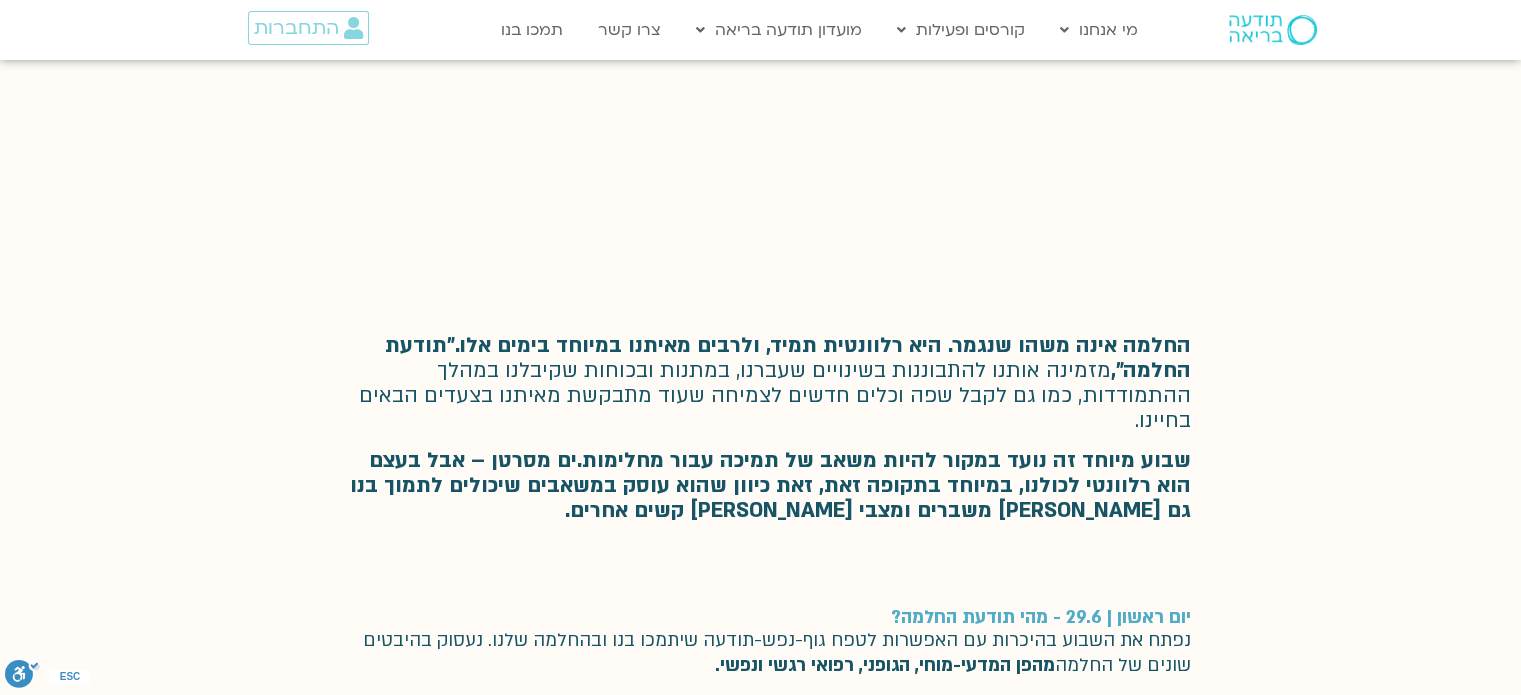 scroll, scrollTop: 0, scrollLeft: 0, axis: both 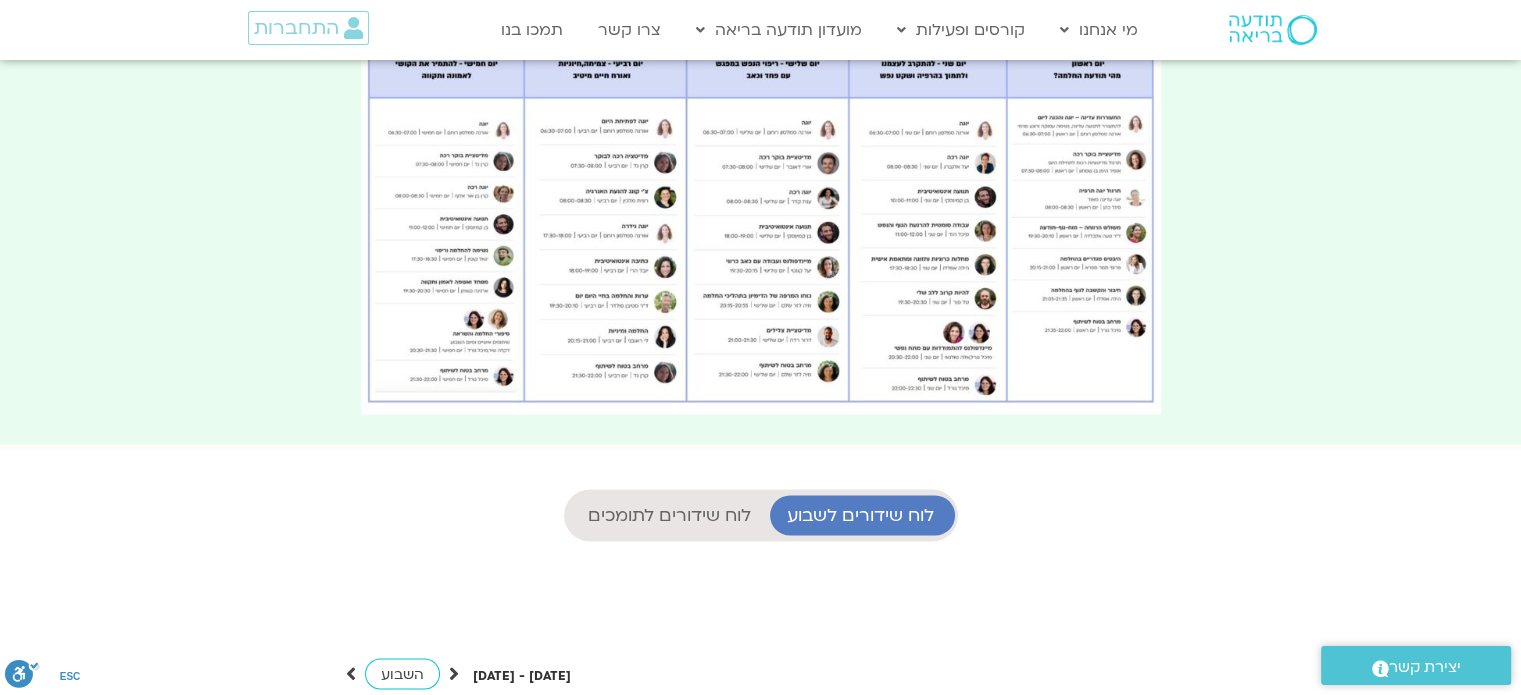 click on "לוח שידורים לשבוע" at bounding box center [860, 515] 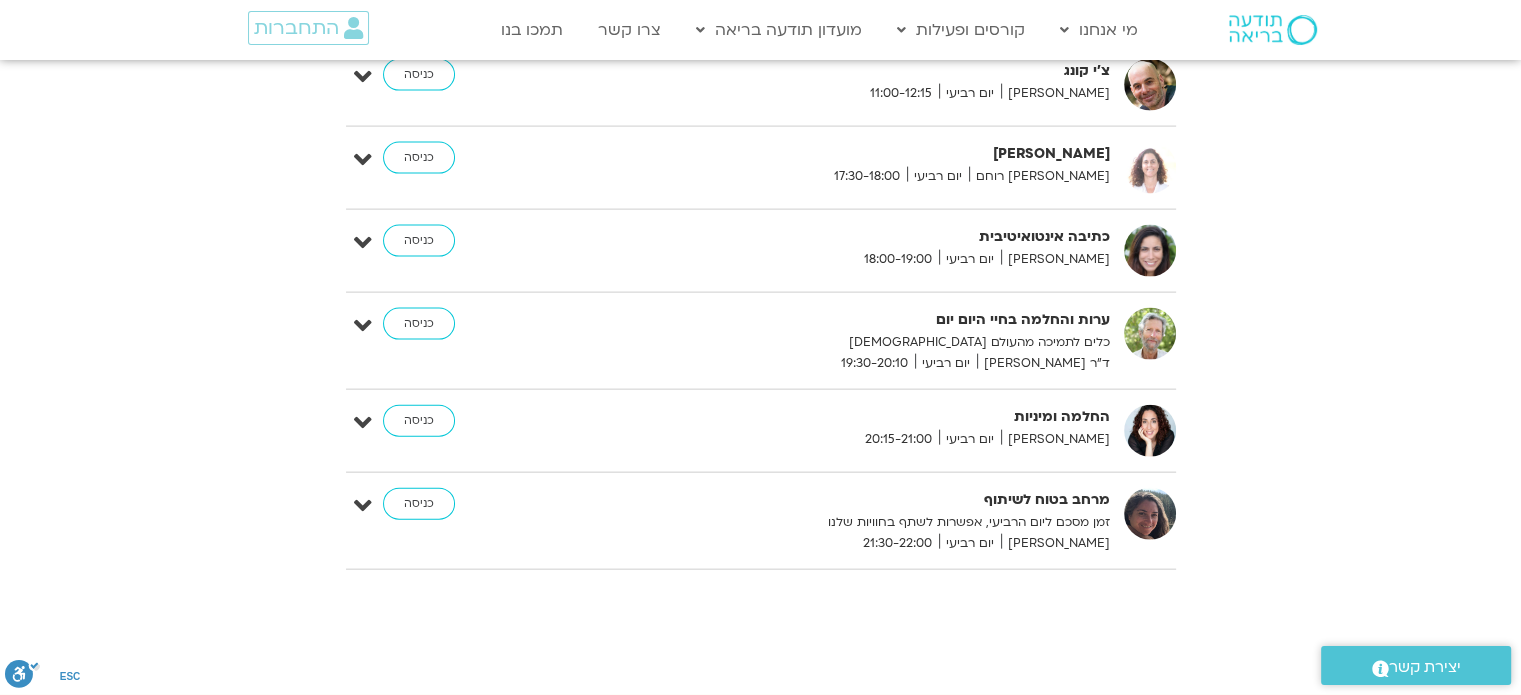 scroll, scrollTop: 4390, scrollLeft: 0, axis: vertical 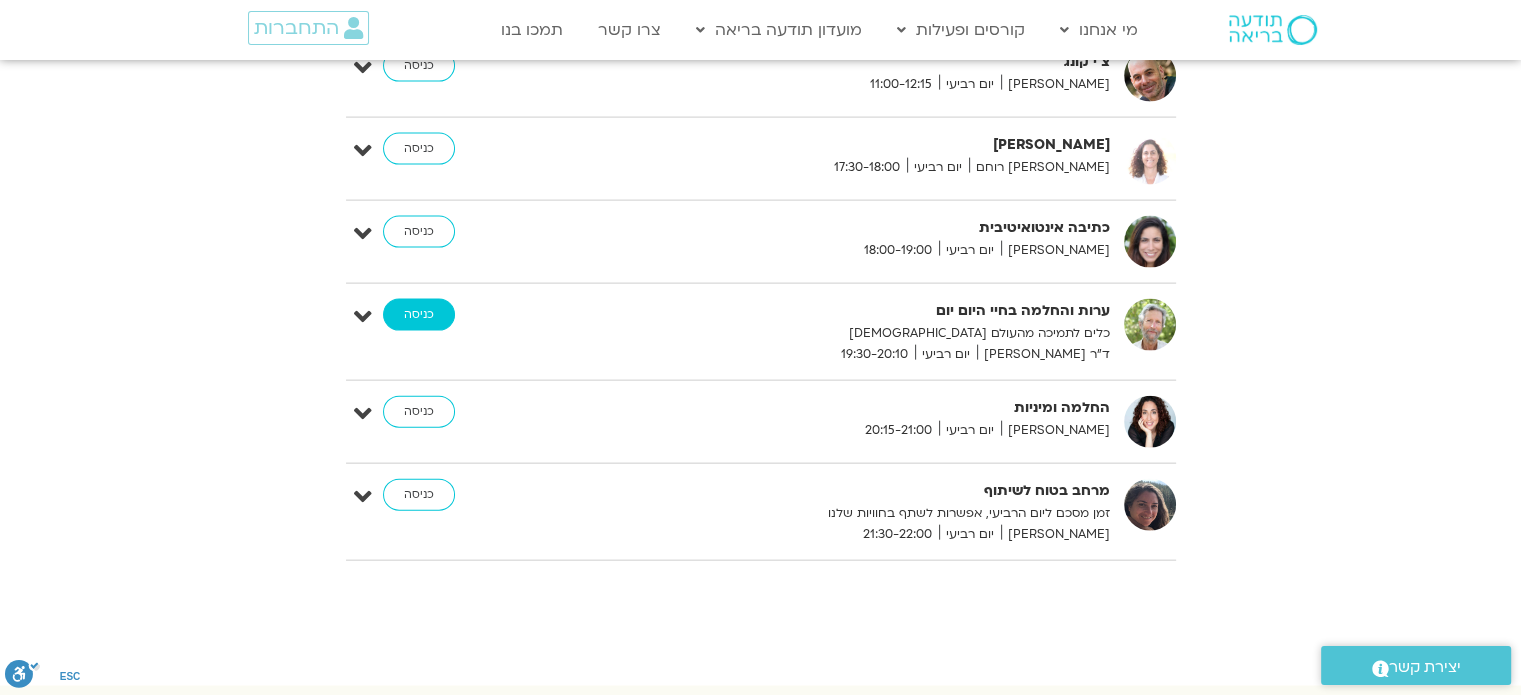 click on "כניסה" at bounding box center [419, 315] 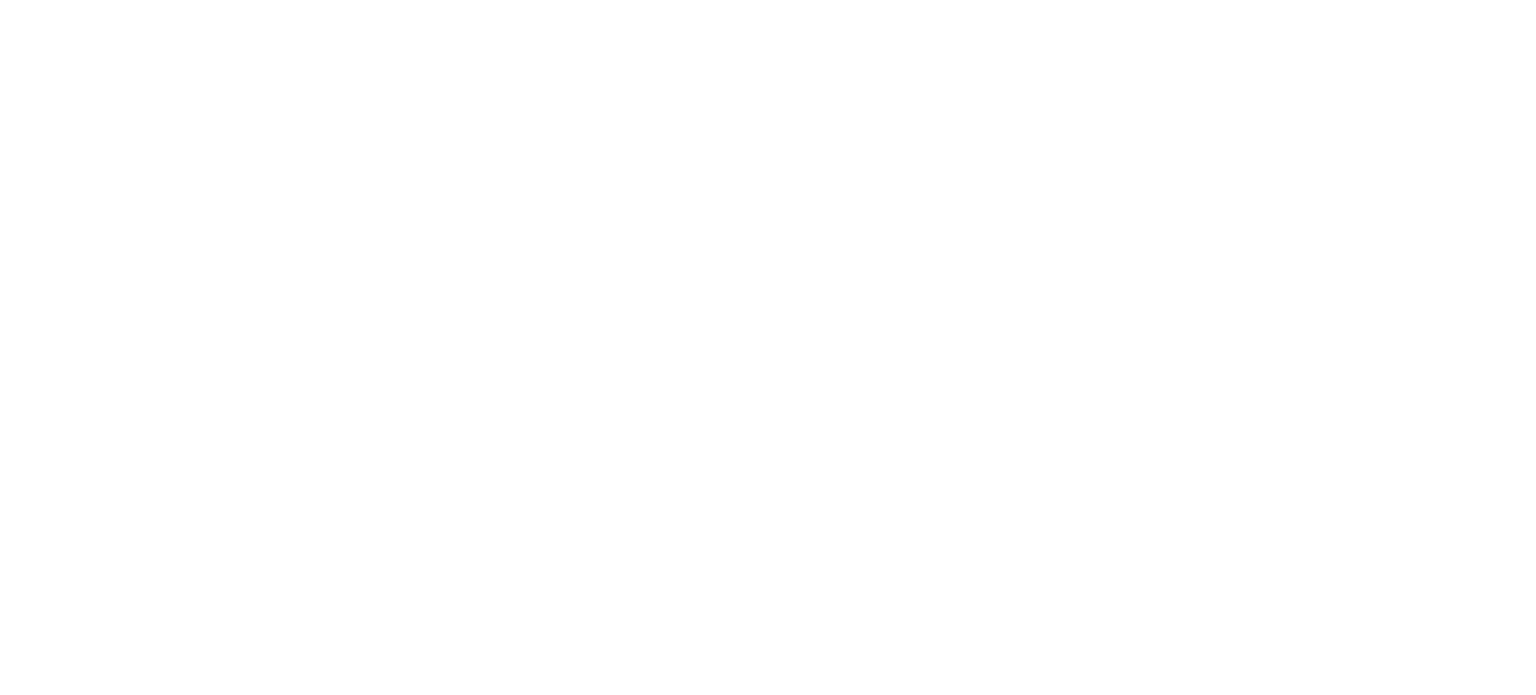 scroll, scrollTop: 0, scrollLeft: 0, axis: both 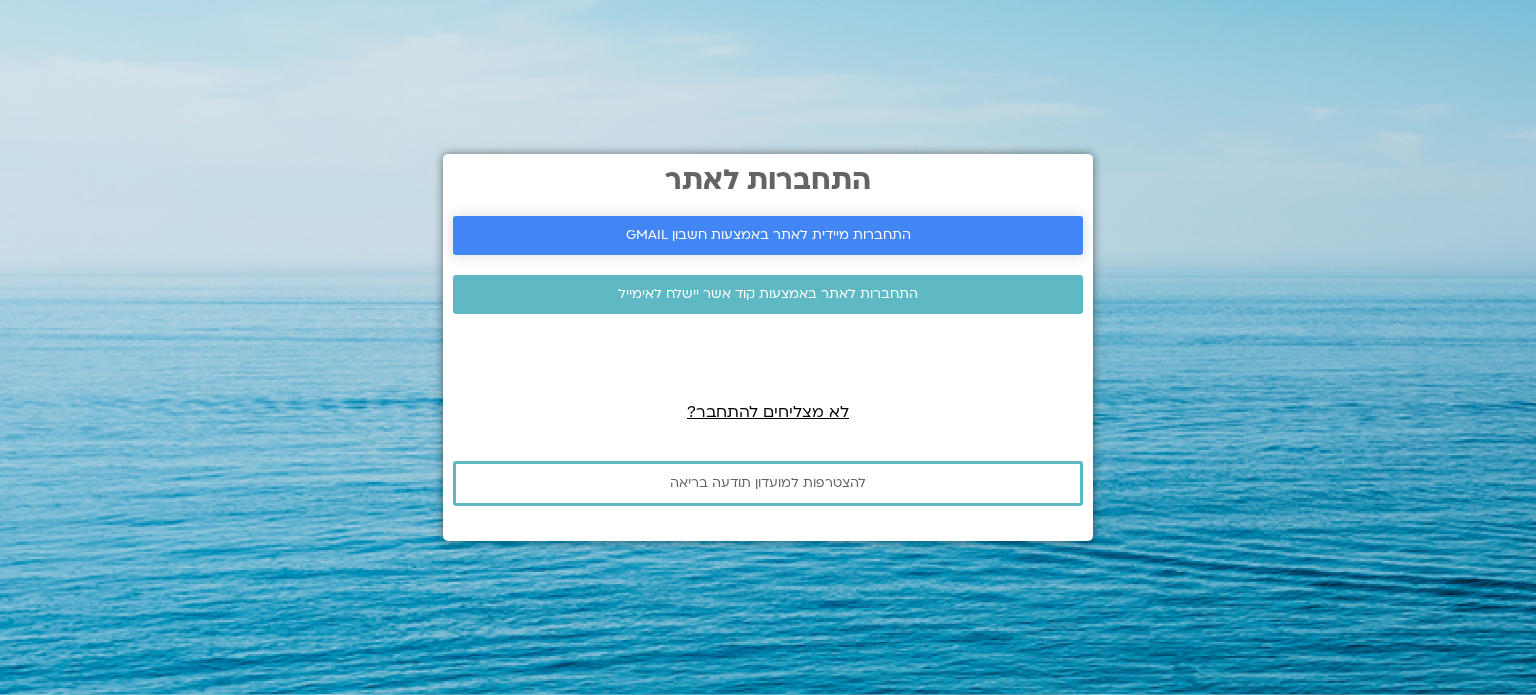 click on "התחברות מיידית לאתר באמצעות חשבון GMAIL" at bounding box center (768, 235) 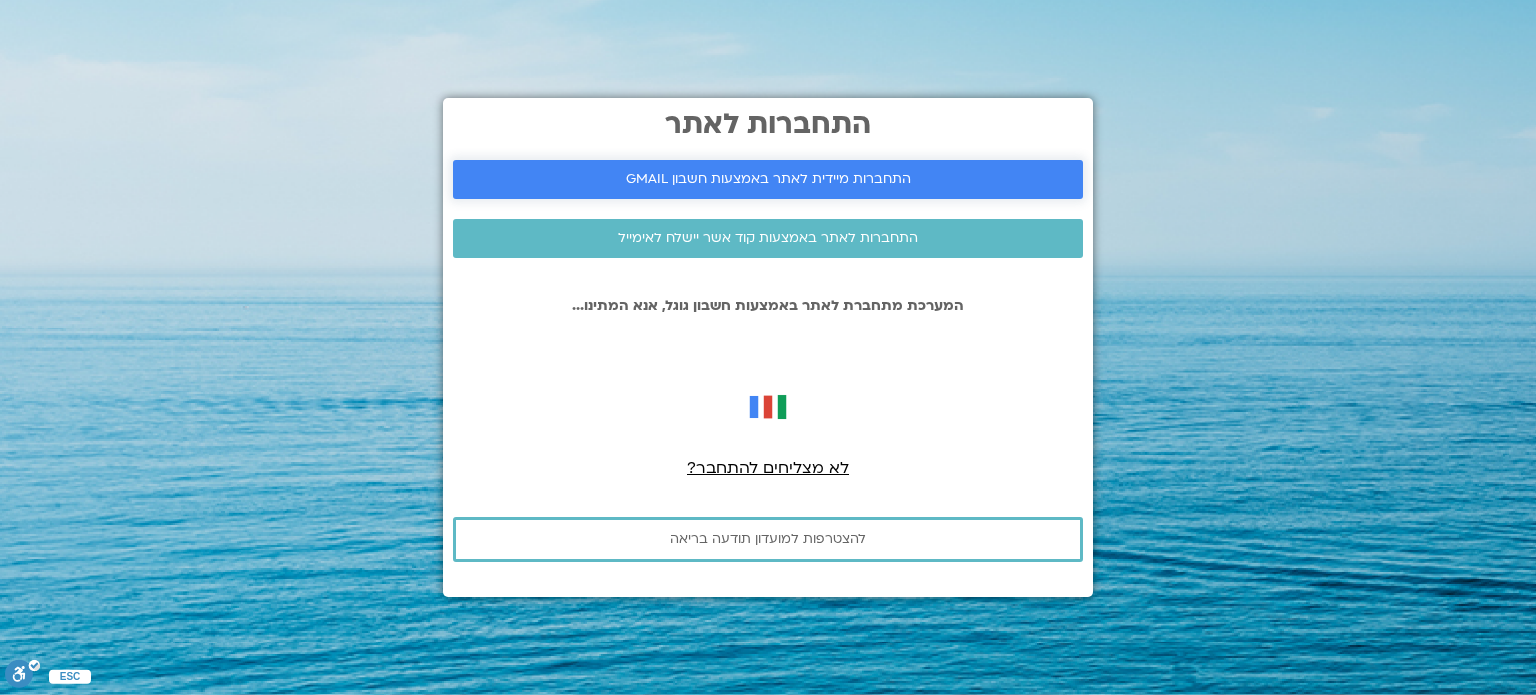 click on "התחברות מיידית לאתר באמצעות חשבון GMAIL" at bounding box center (768, 179) 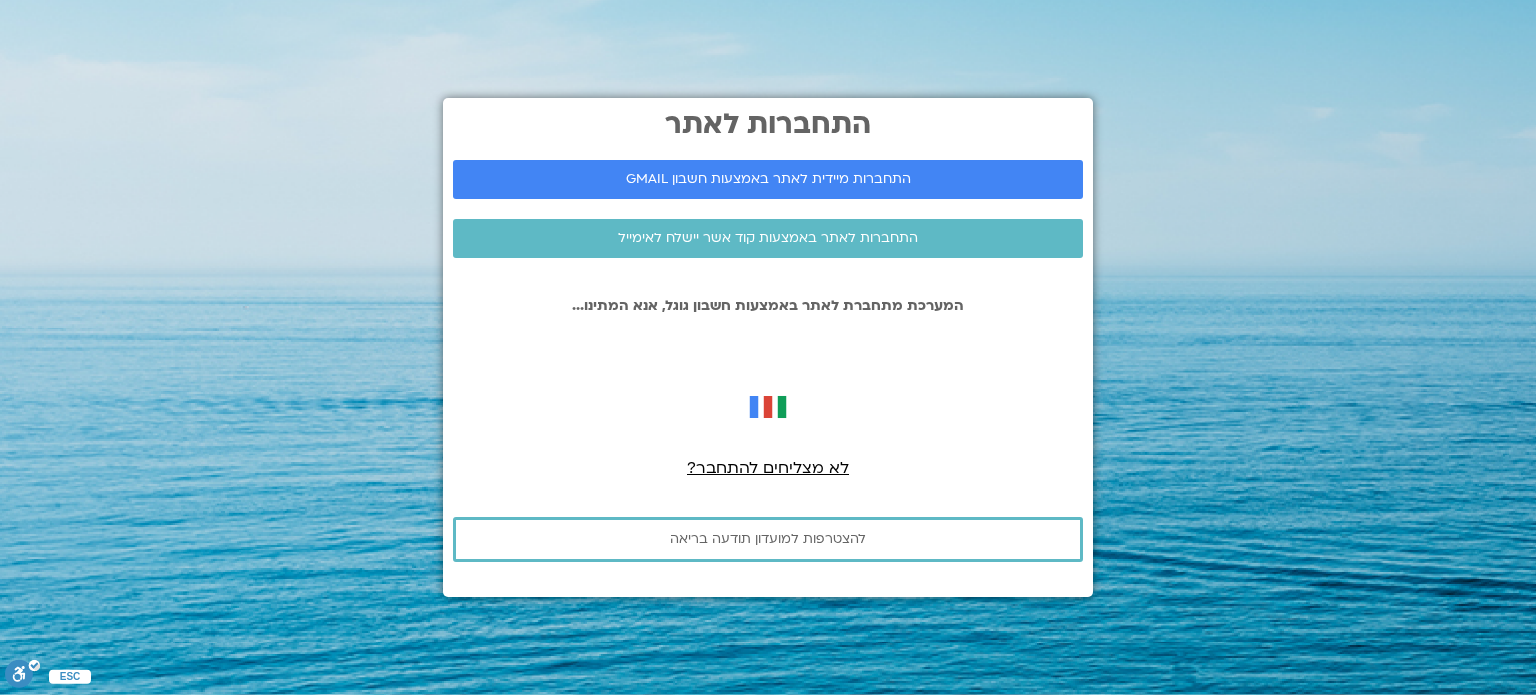 click on "התחברות לאתר
התחברות מיידית לאתר באמצעות חשבון GMAIL
התחברות לאתר באמצעות קוד אשר יישלח לאימייל
המערכת מתחברת לאתר באמצעות חשבון גוגל, אנא המתינו...
Sign in with Google Sign in with Google. Opens in new tab
Thanks for logging in, tamar serry!
לא מצליחים להתחבר?" at bounding box center (768, 347) 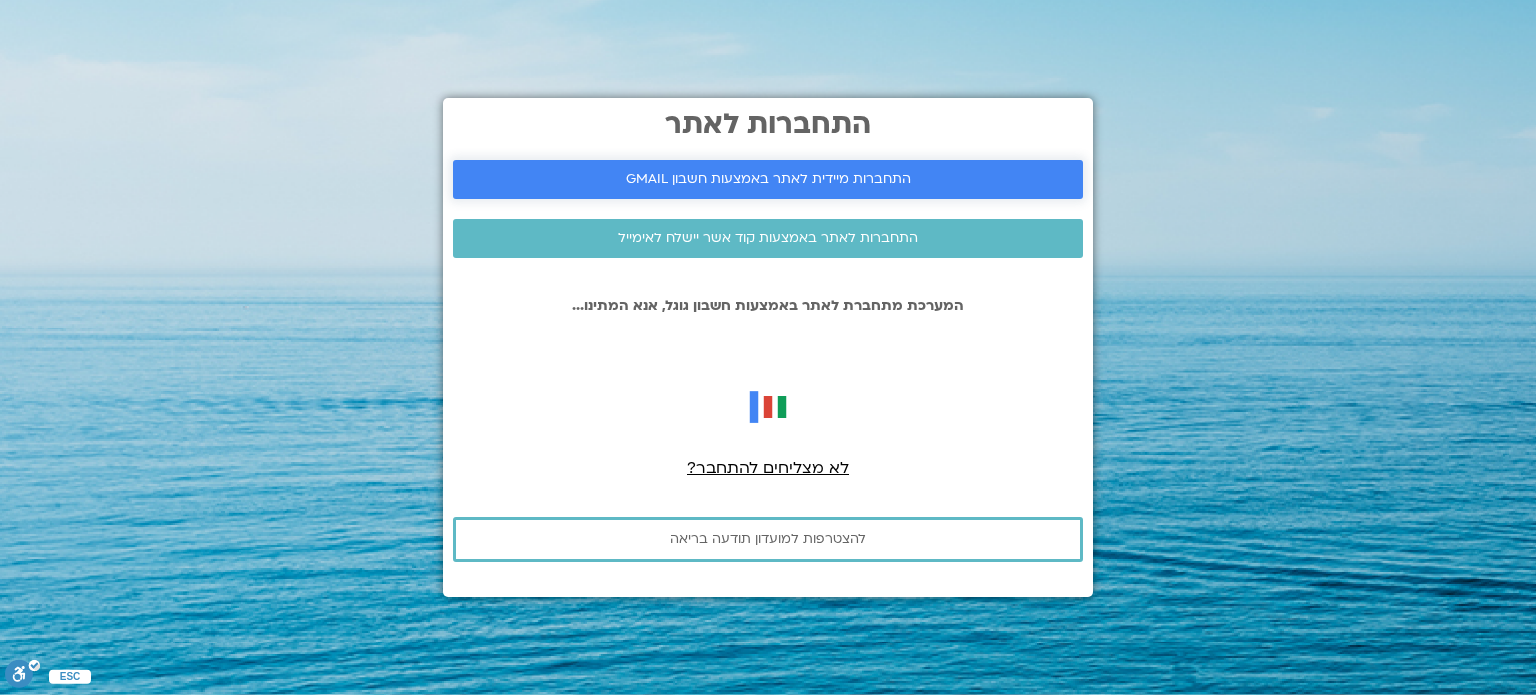 click on "התחברות מיידית לאתר באמצעות חשבון GMAIL" at bounding box center (768, 179) 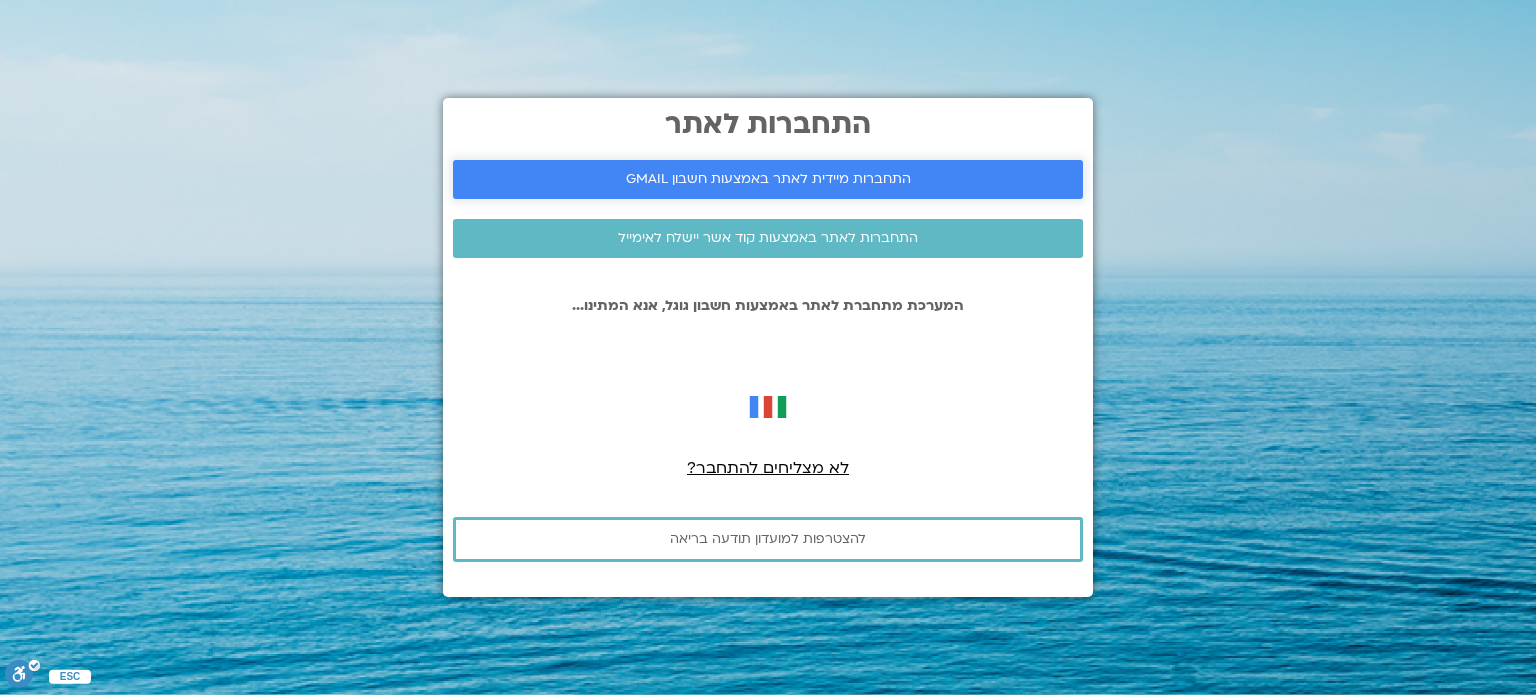 click on "התחברות מיידית לאתר באמצעות חשבון GMAIL" at bounding box center (768, 179) 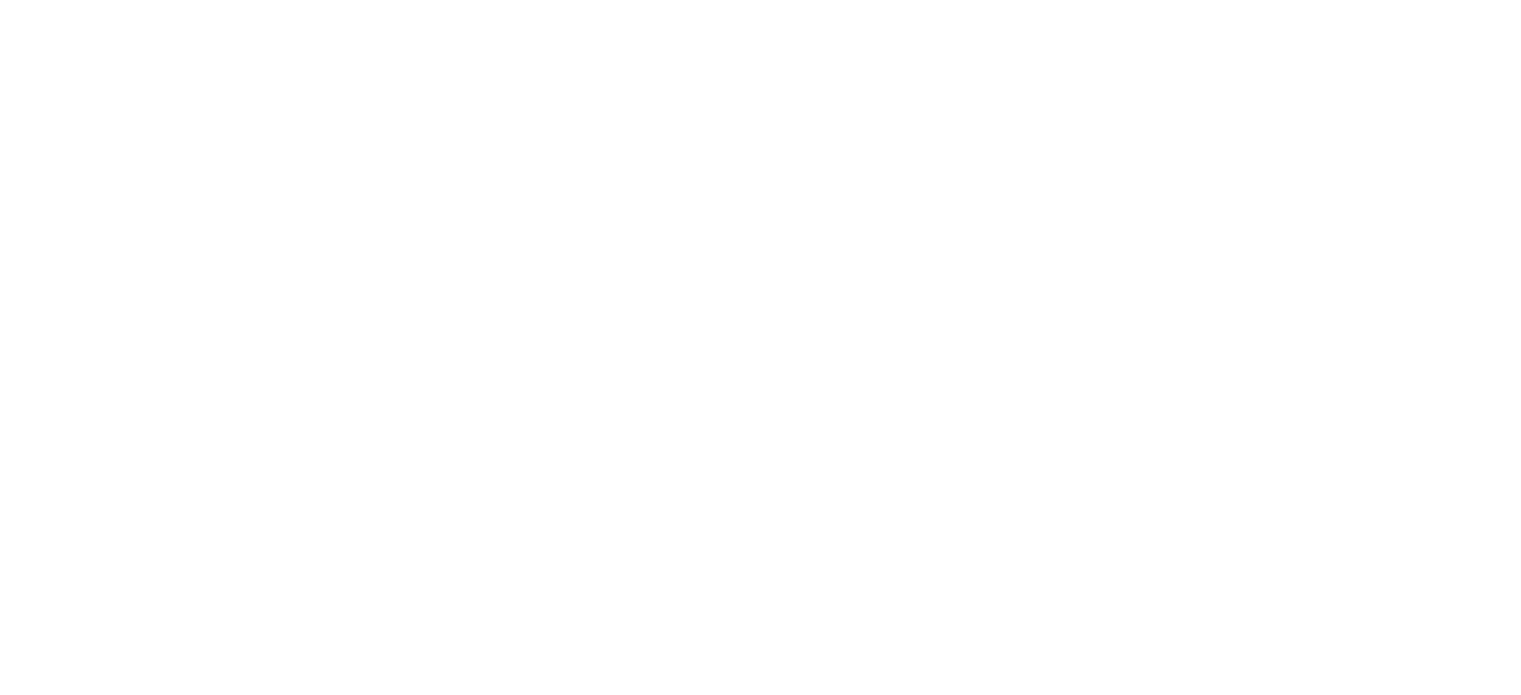 scroll, scrollTop: 0, scrollLeft: 0, axis: both 